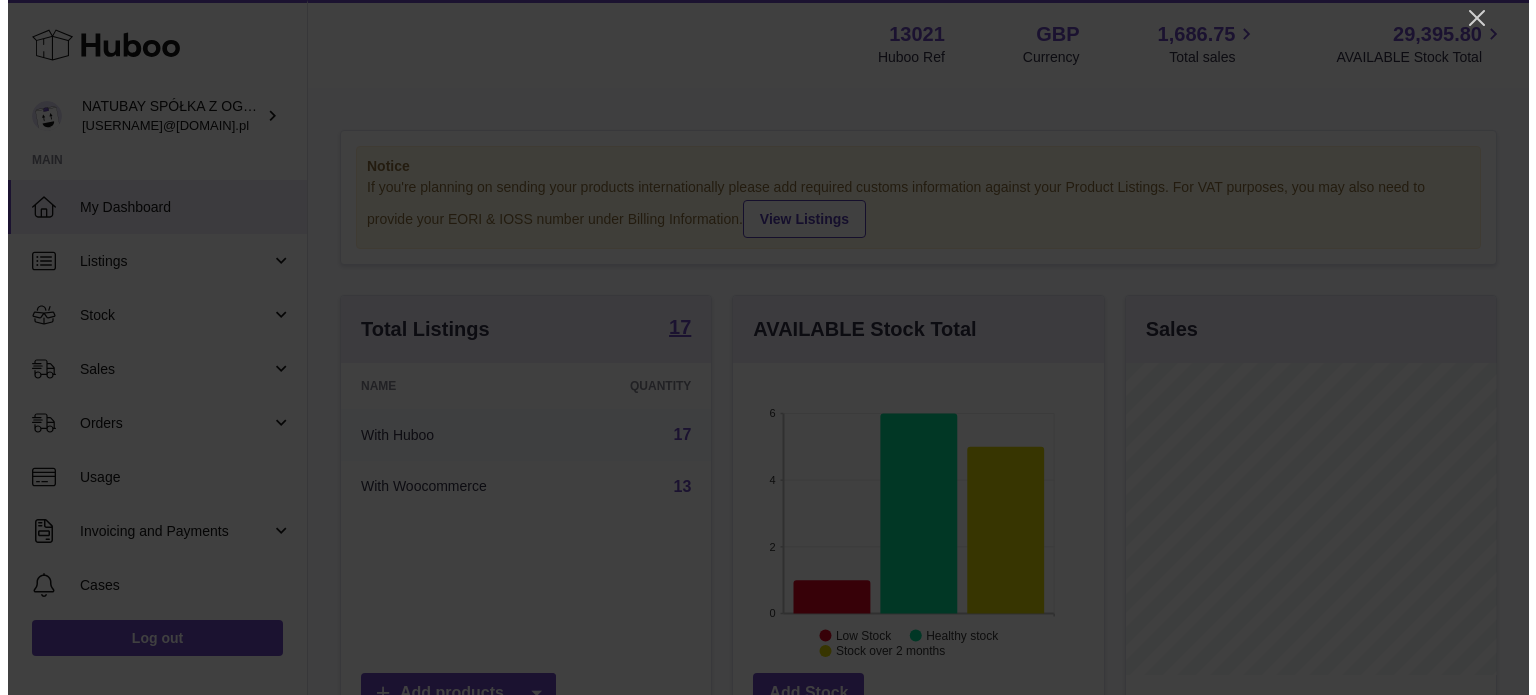 scroll, scrollTop: 0, scrollLeft: 0, axis: both 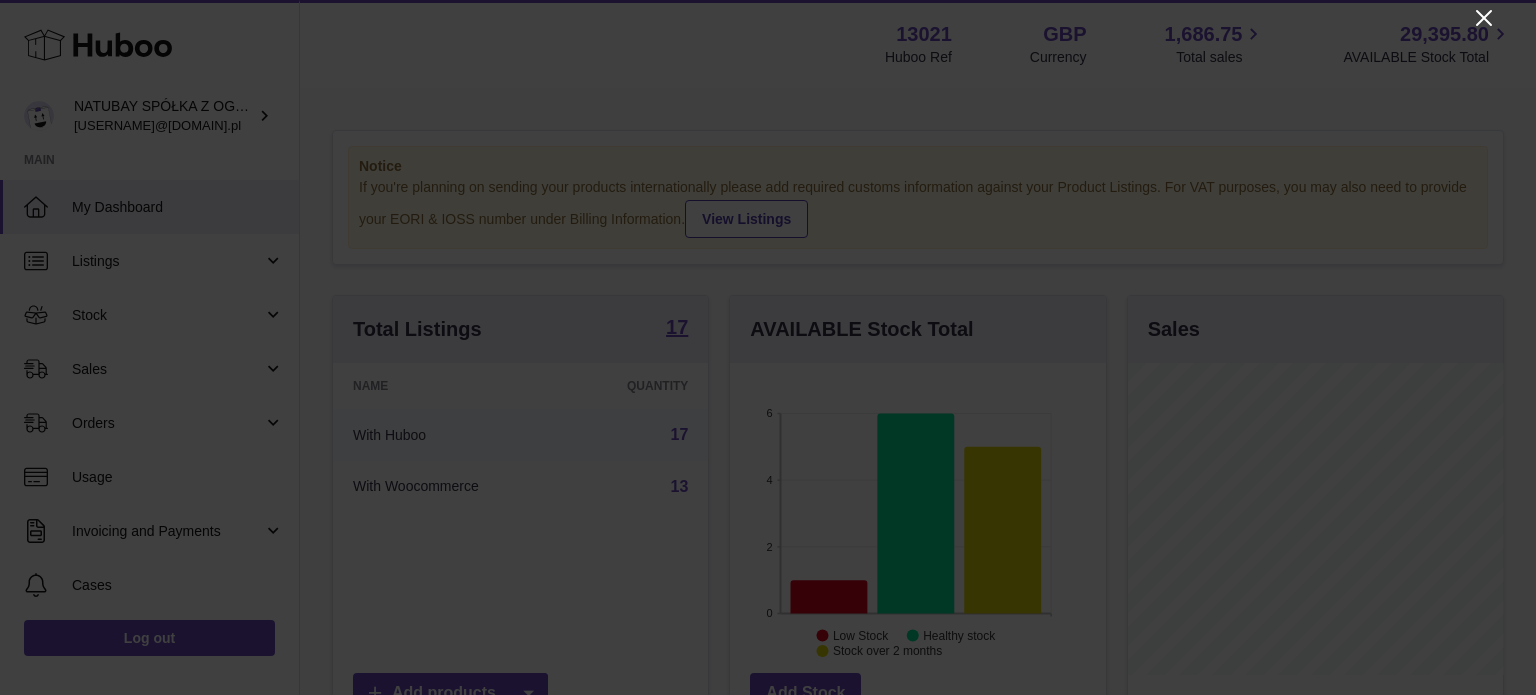 click 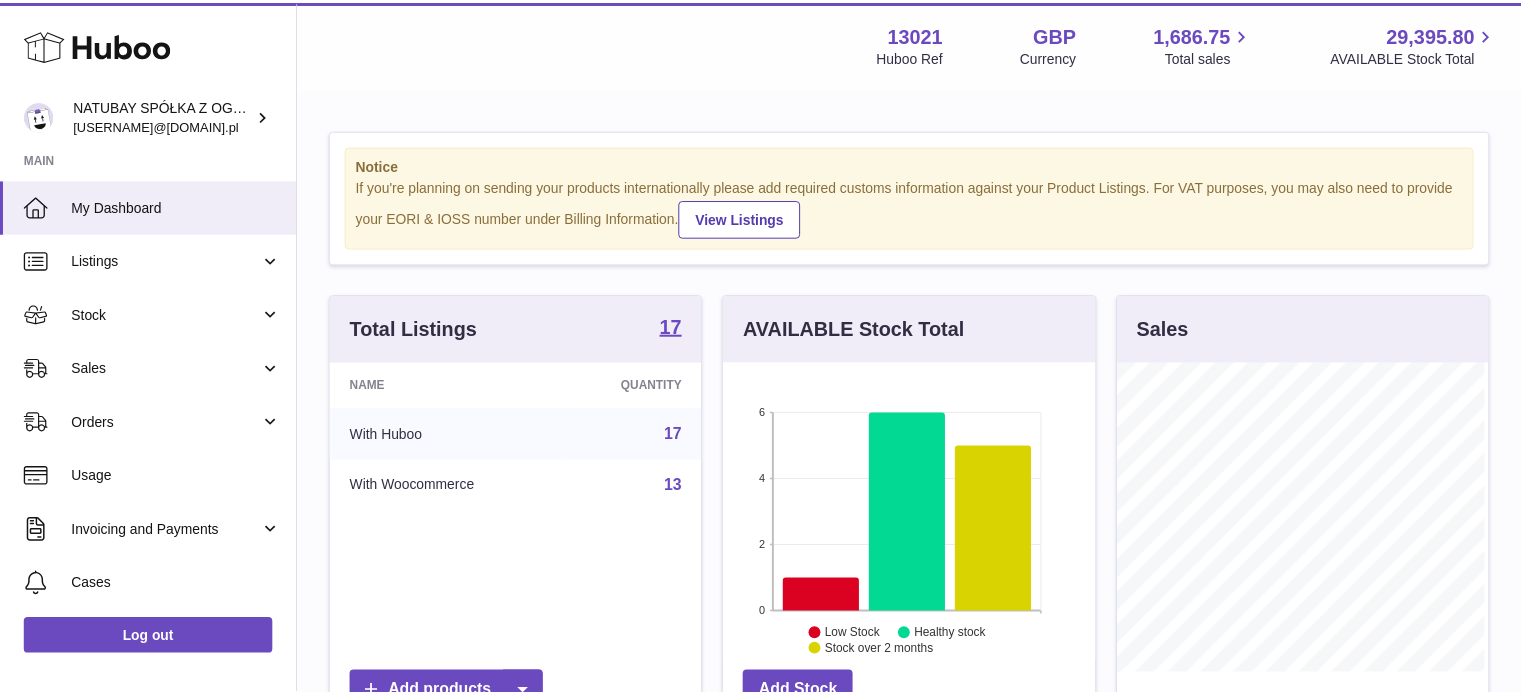scroll, scrollTop: 312, scrollLeft: 371, axis: both 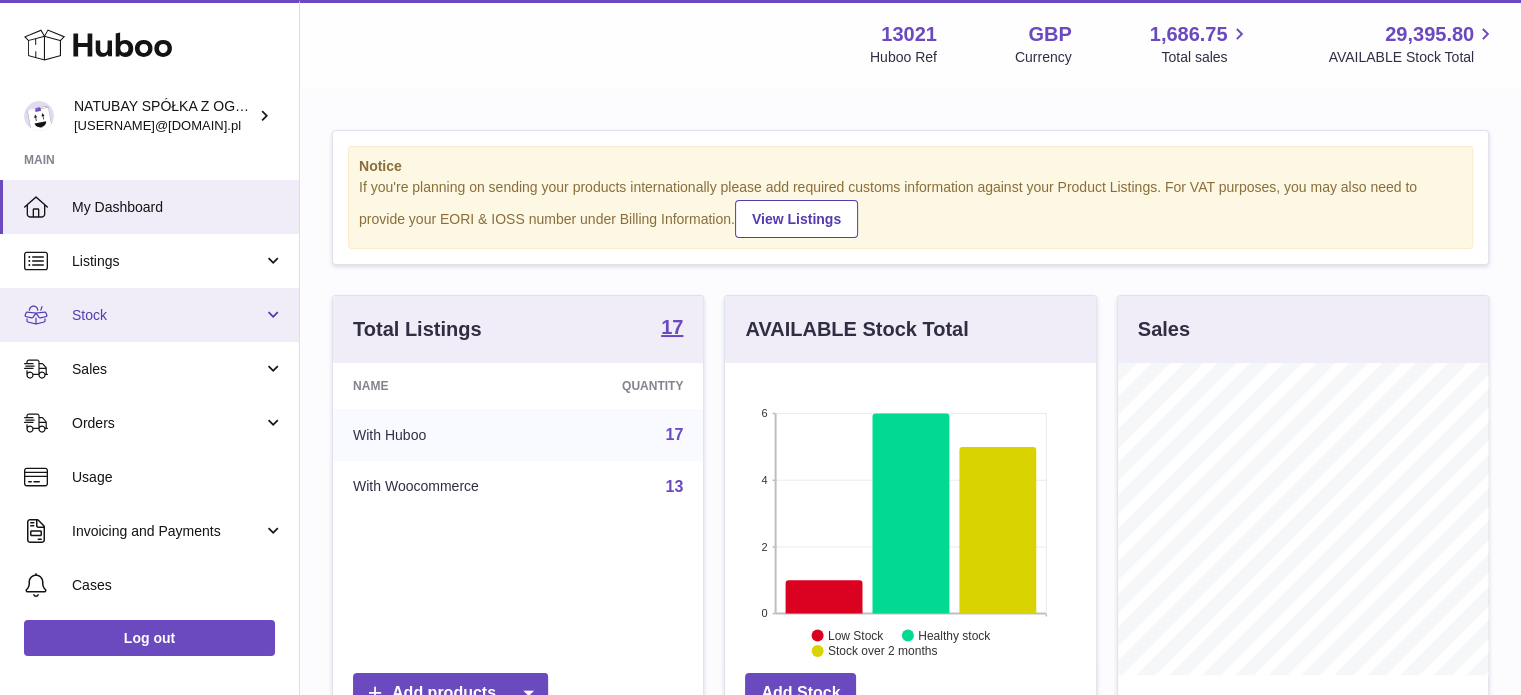 click on "Stock" at bounding box center (167, 315) 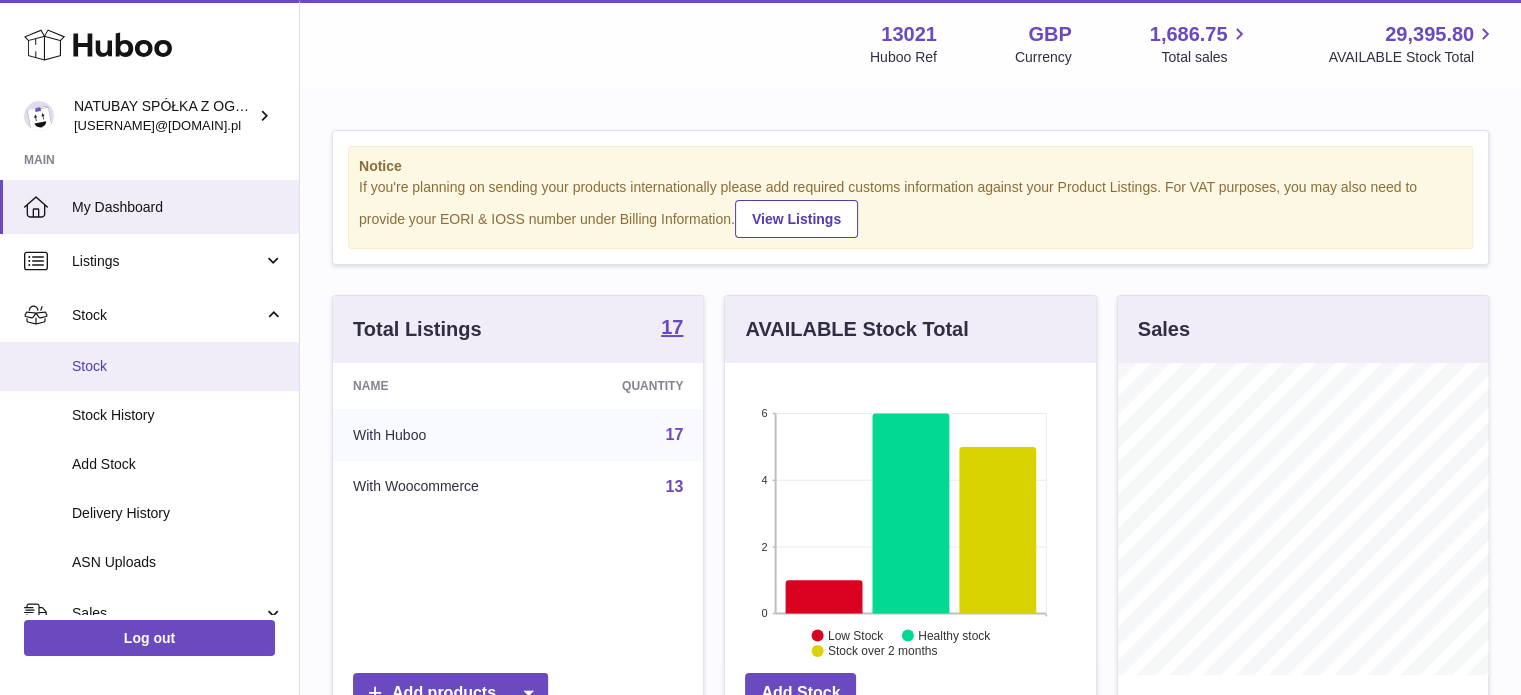 click on "Stock" at bounding box center (178, 366) 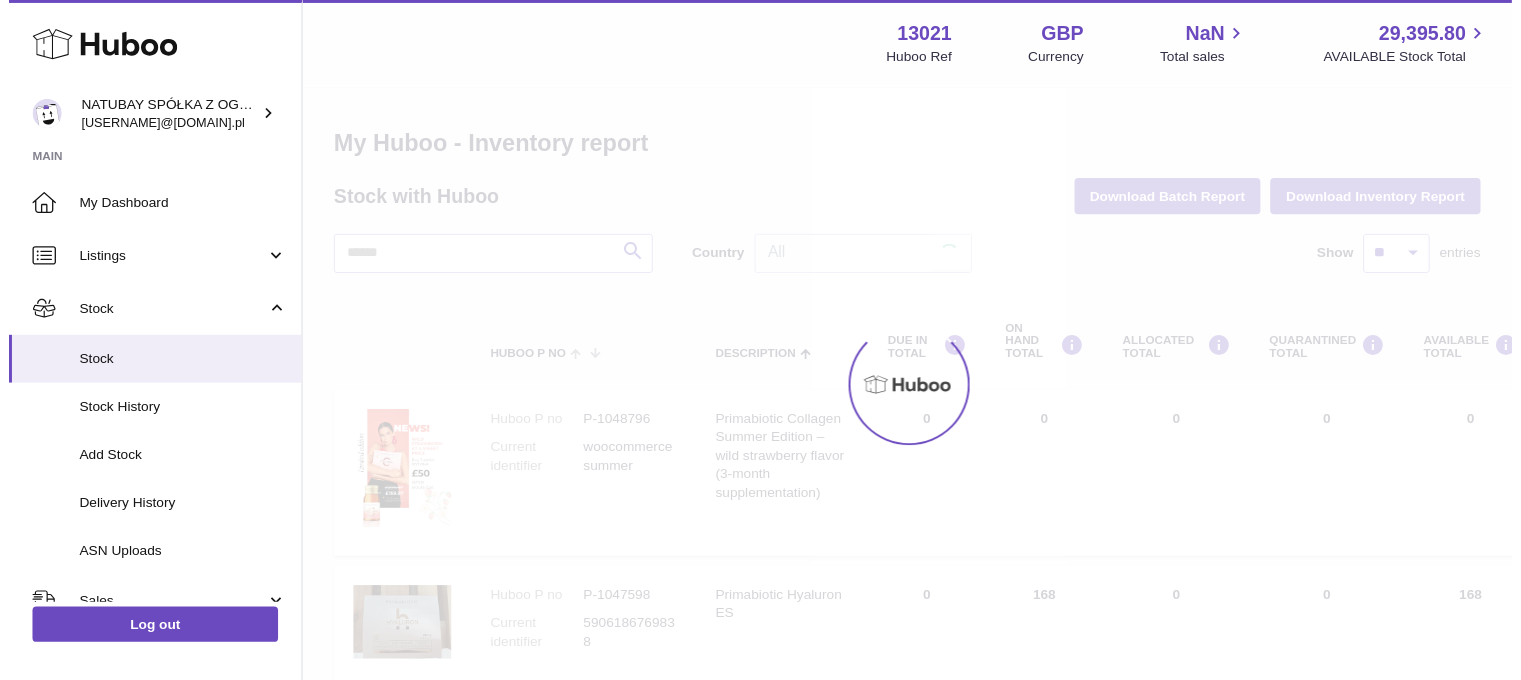 scroll, scrollTop: 0, scrollLeft: 0, axis: both 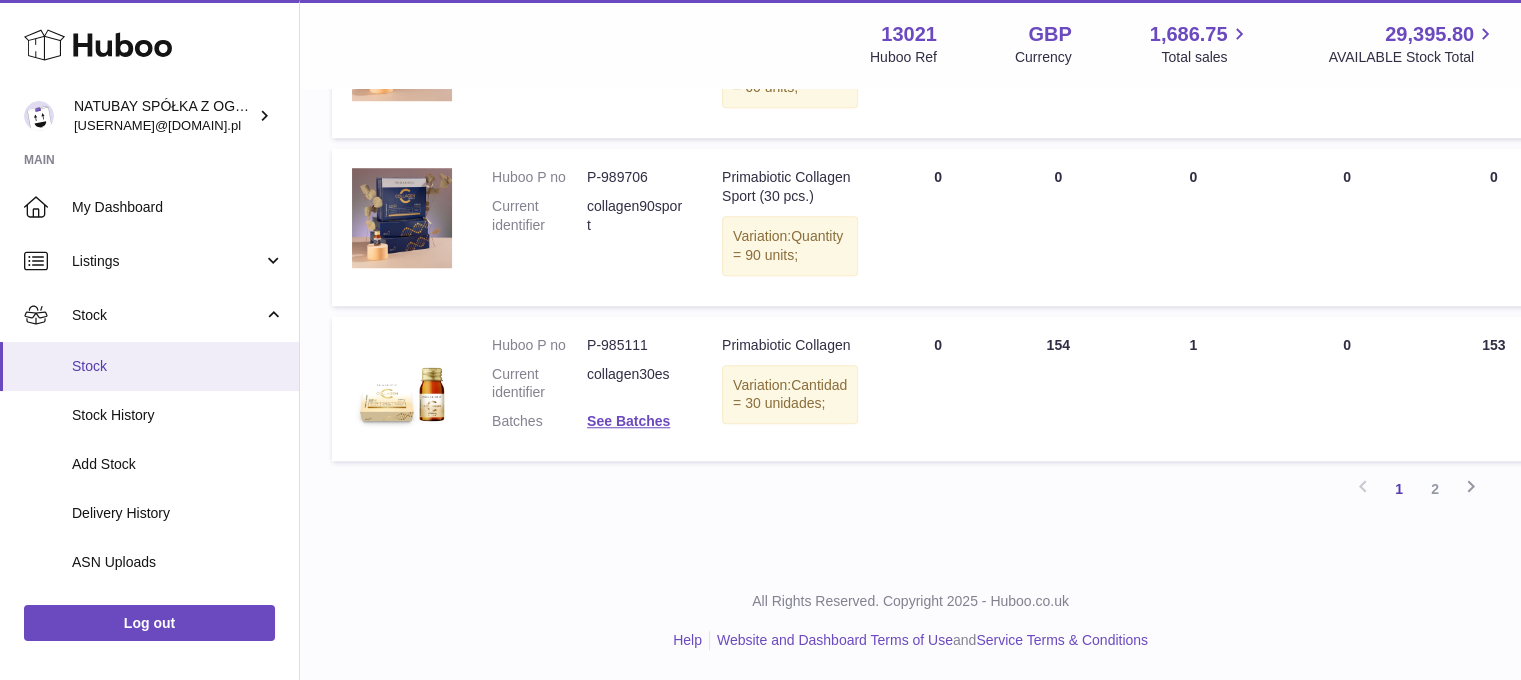 click on "Stock" at bounding box center (178, 366) 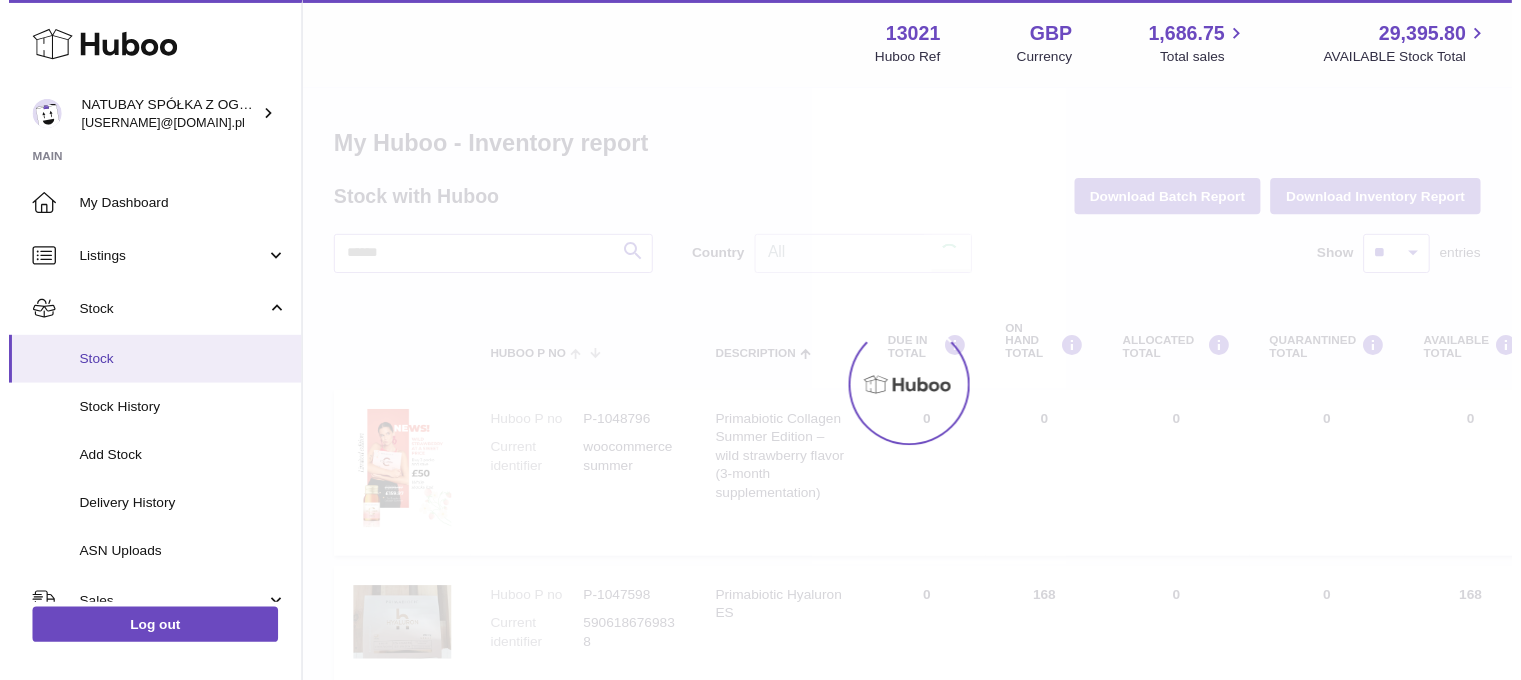 scroll, scrollTop: 0, scrollLeft: 0, axis: both 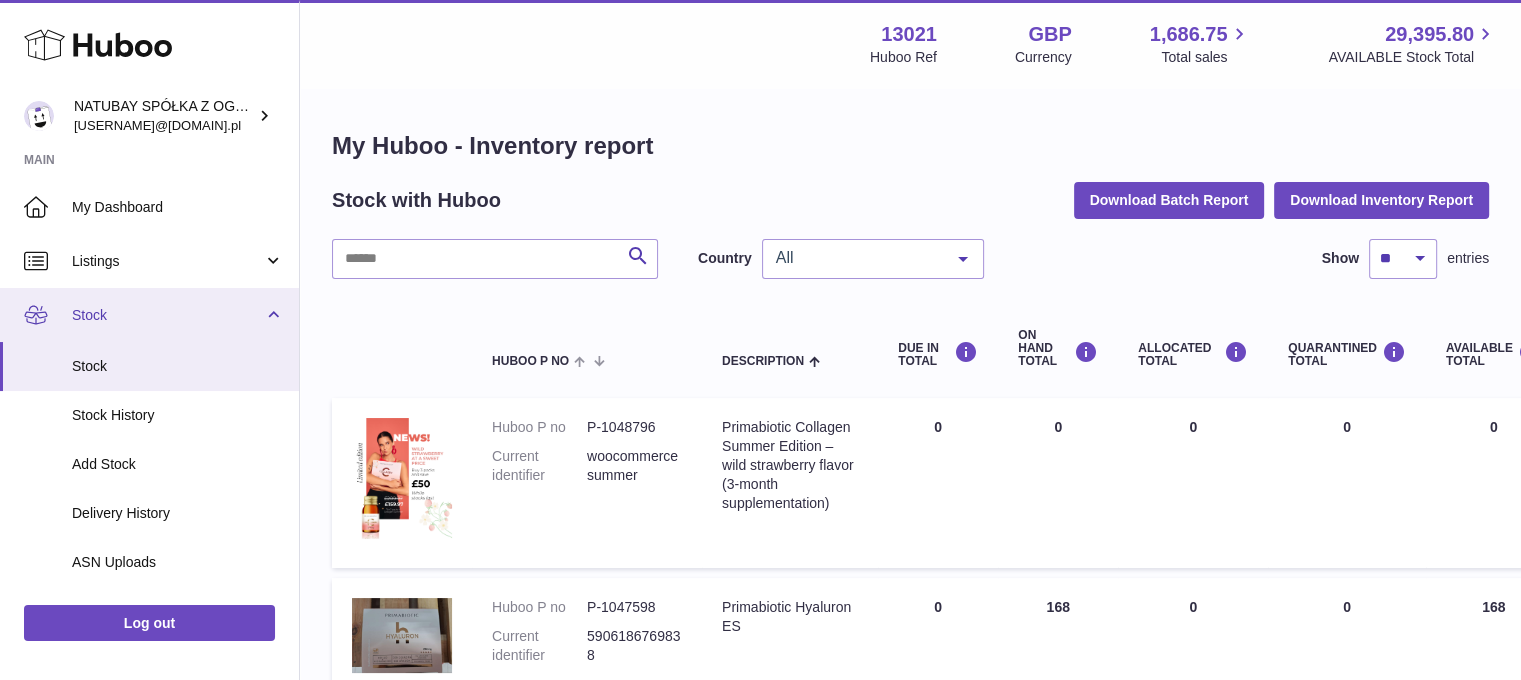 click on "Stock" at bounding box center (167, 315) 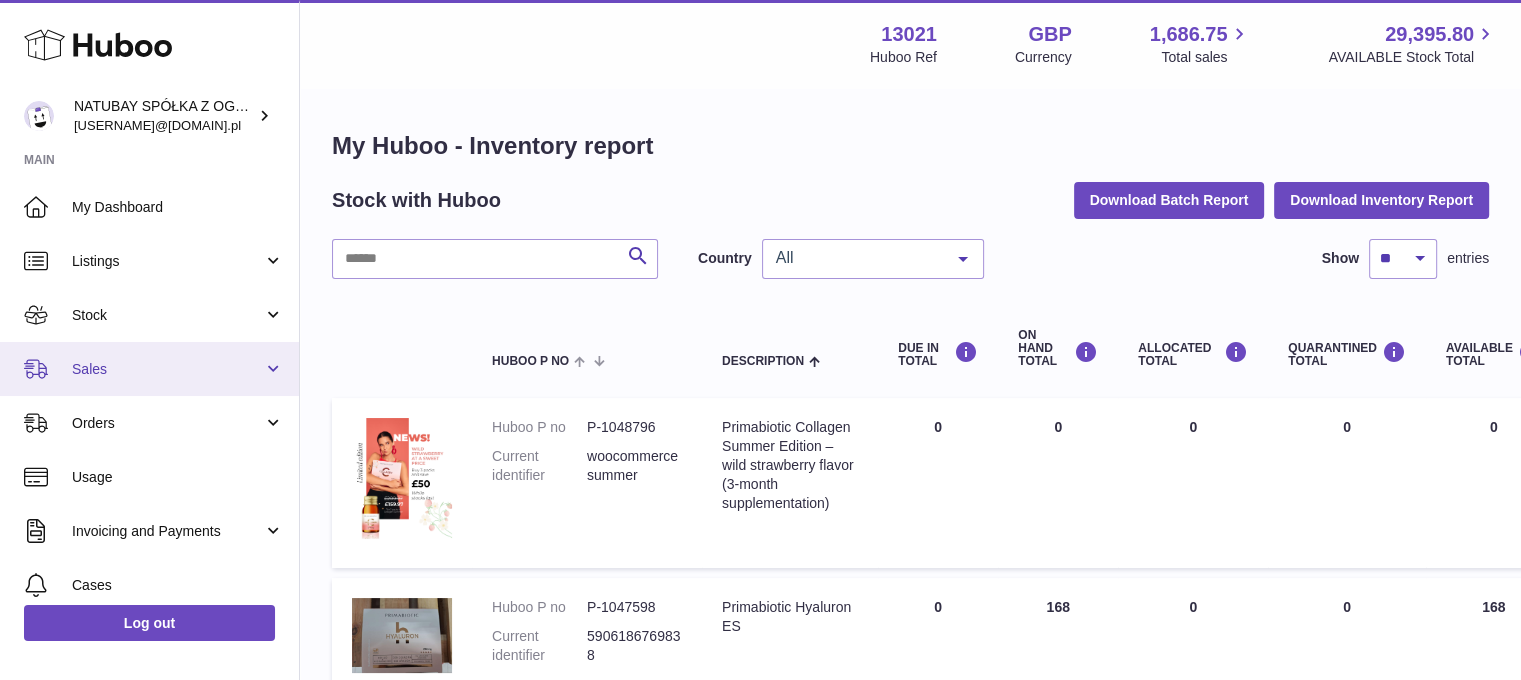 click on "Sales" at bounding box center (149, 369) 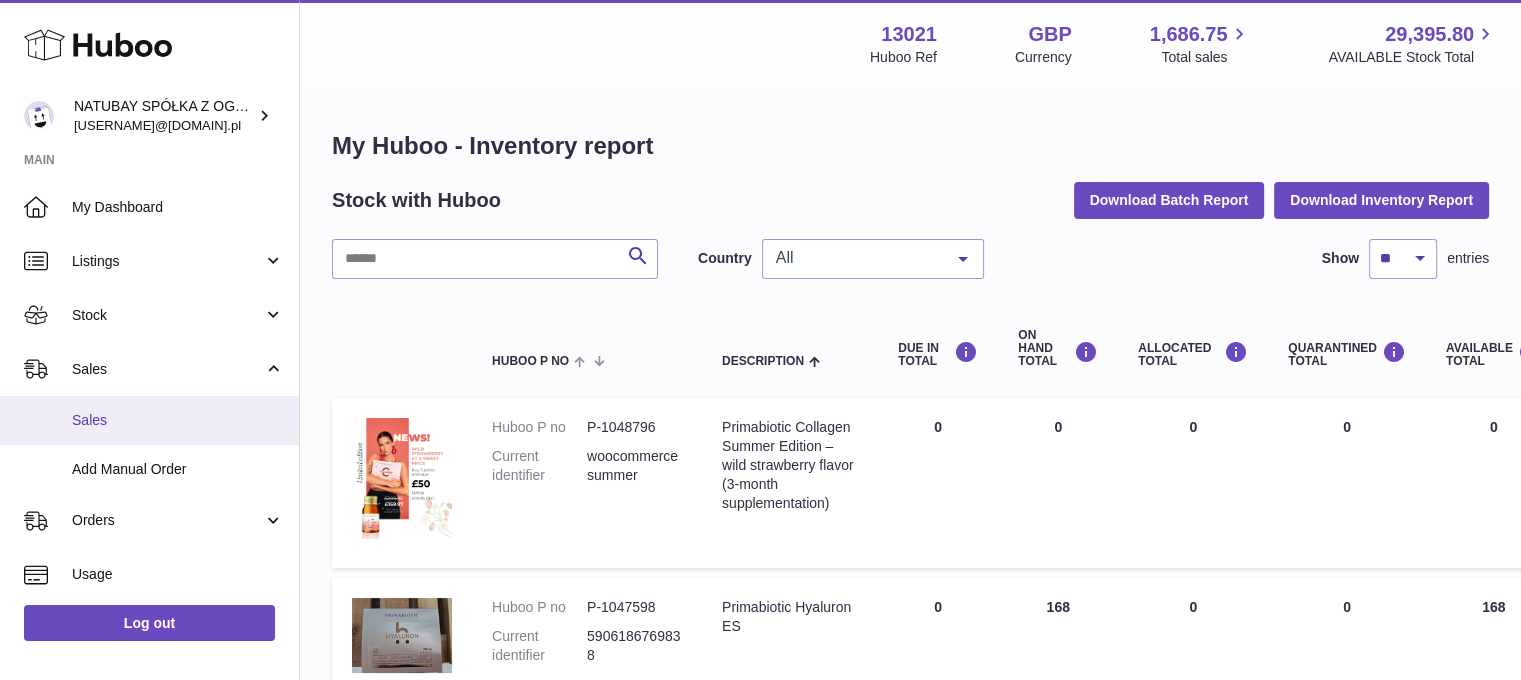 click on "Sales" at bounding box center [149, 420] 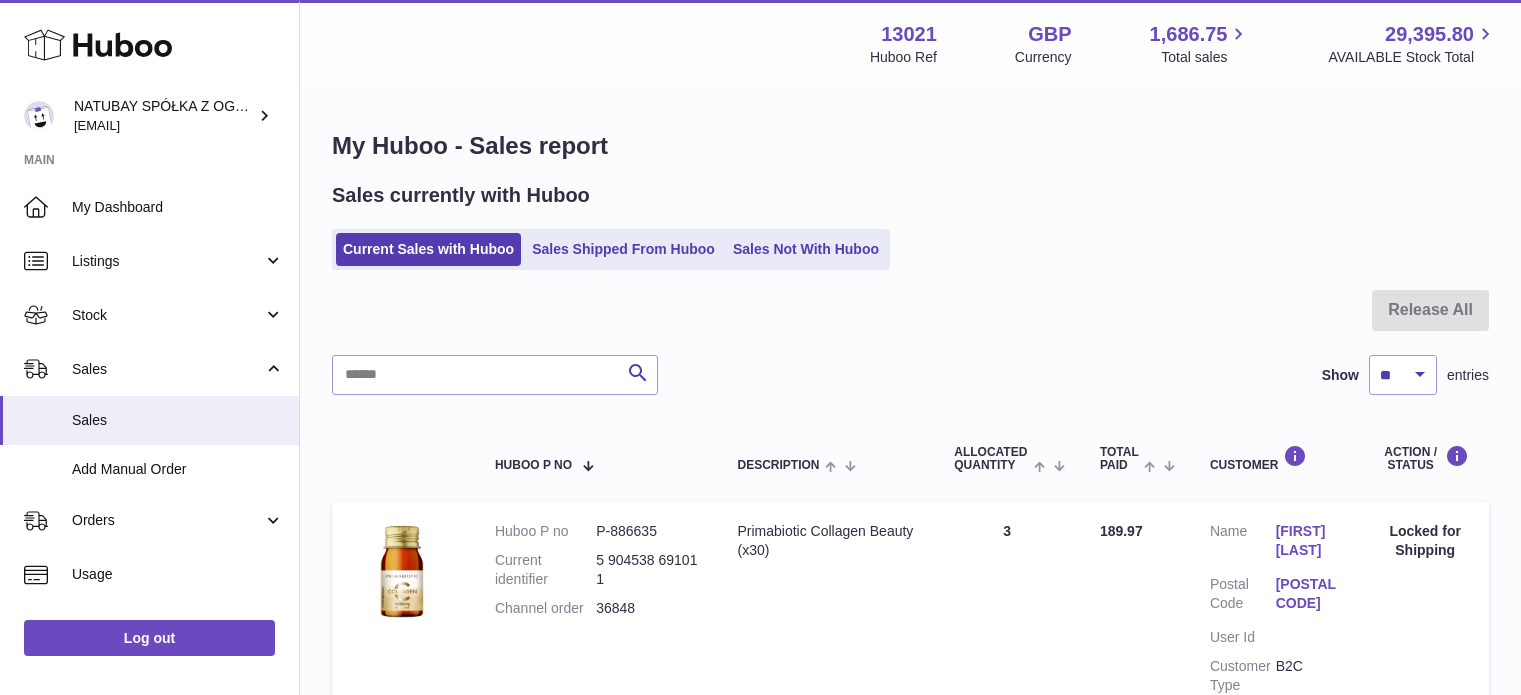 scroll, scrollTop: 0, scrollLeft: 0, axis: both 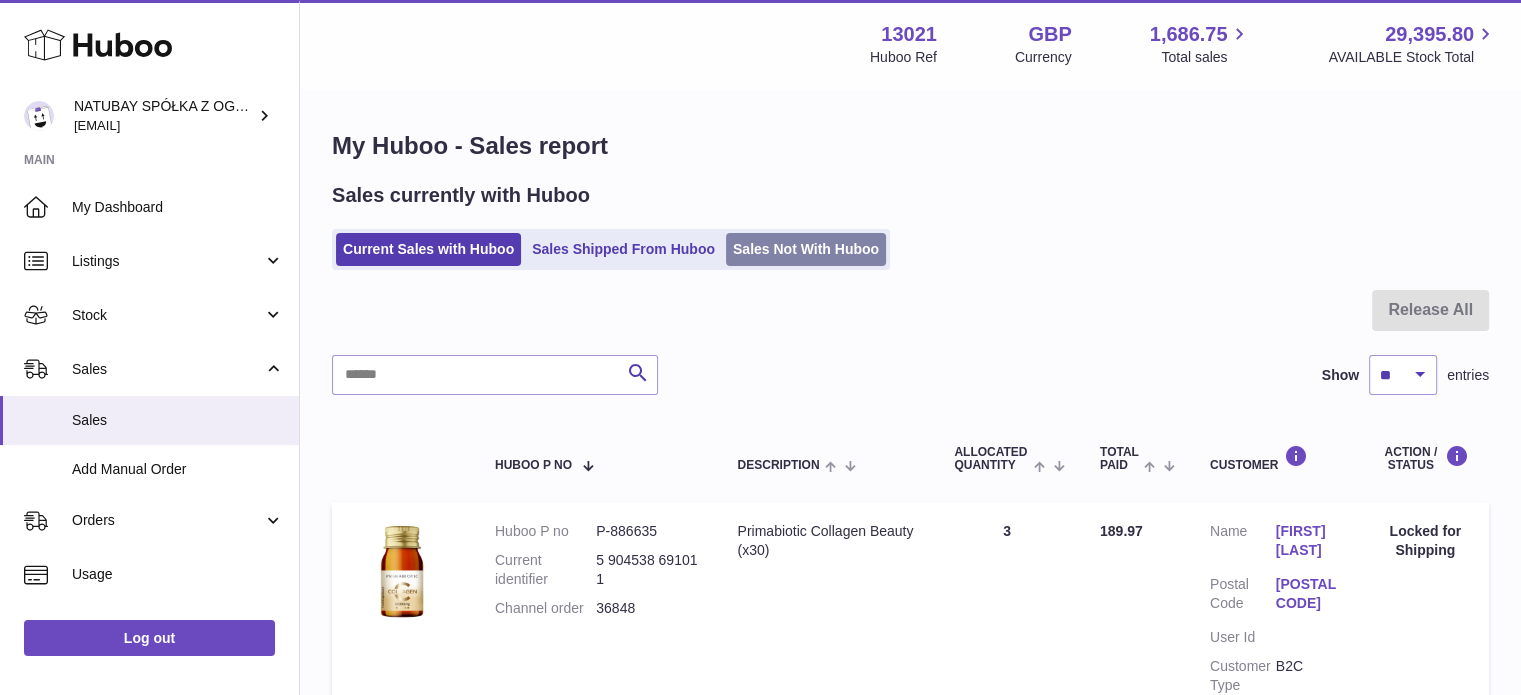 click on "Sales Not With Huboo" at bounding box center [806, 249] 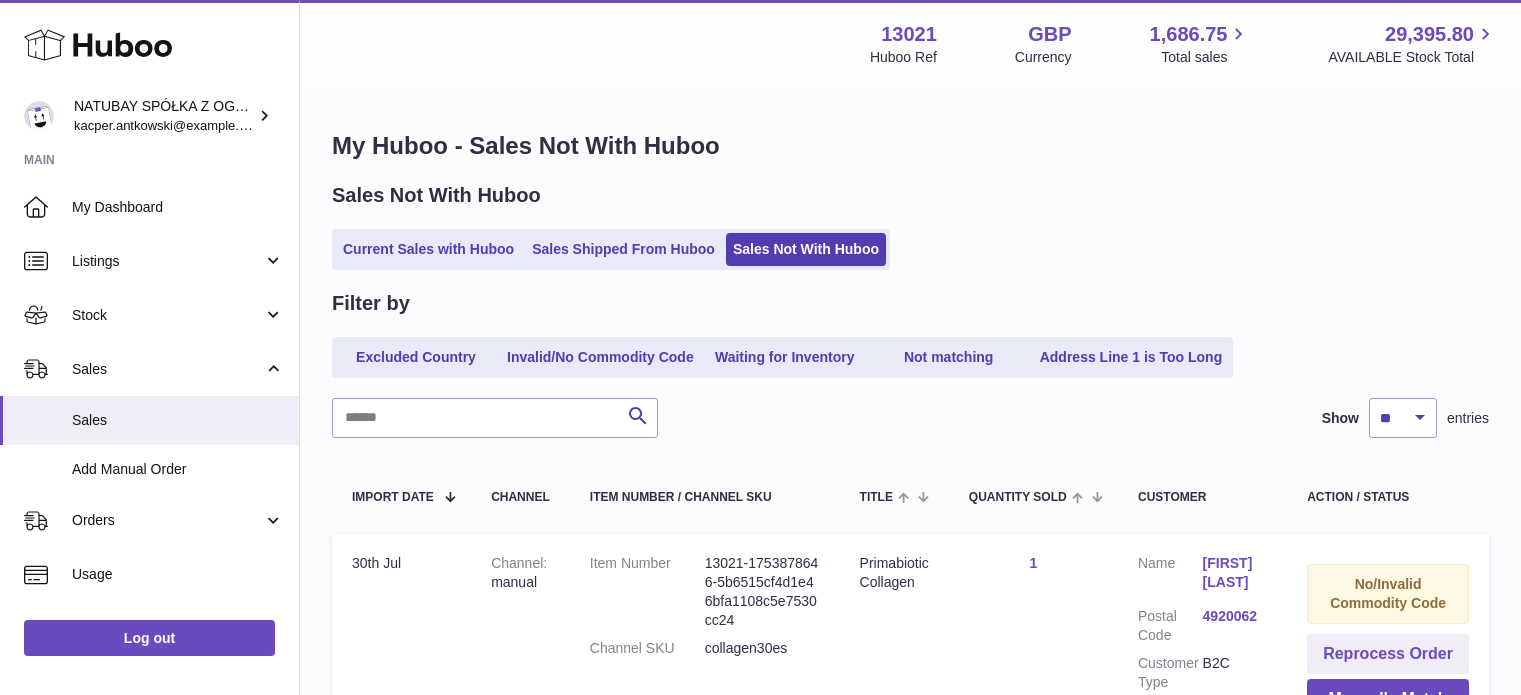 scroll, scrollTop: 0, scrollLeft: 0, axis: both 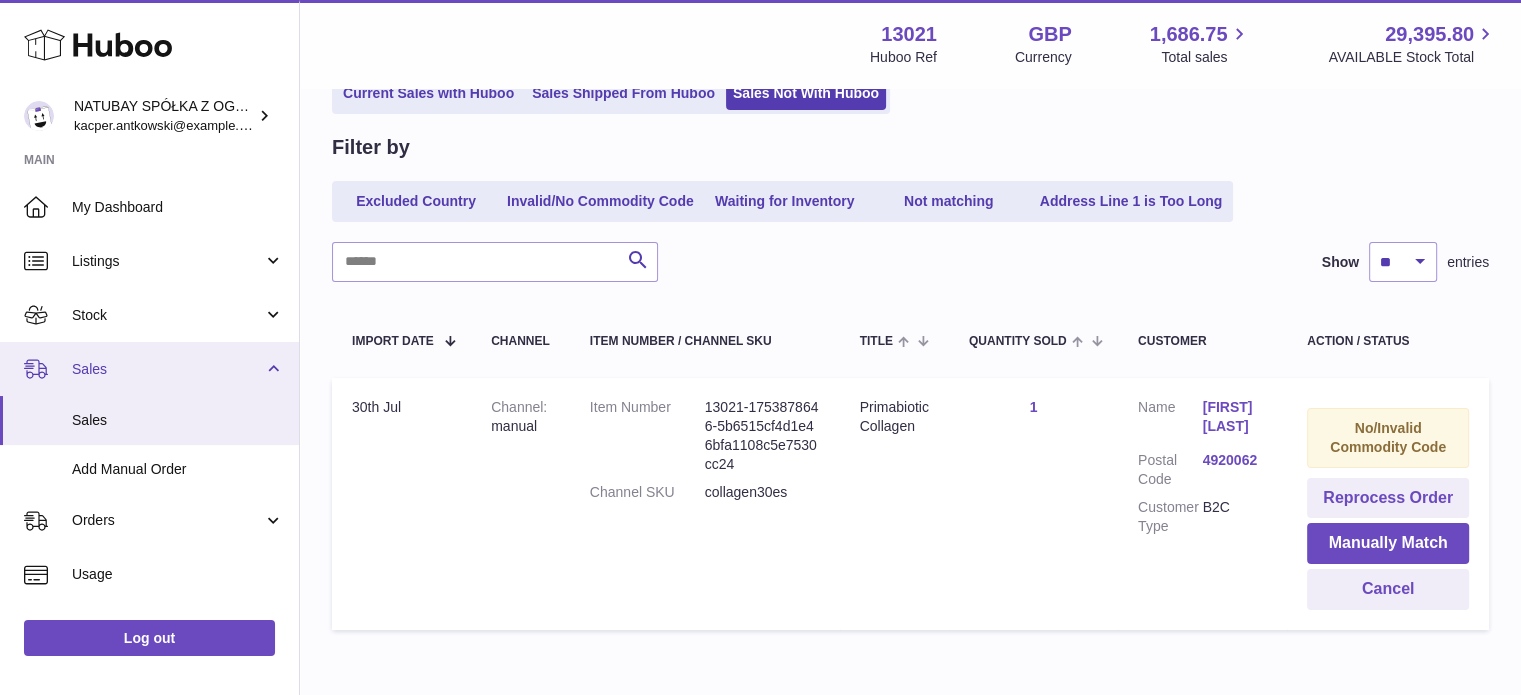click on "Sales" at bounding box center (167, 369) 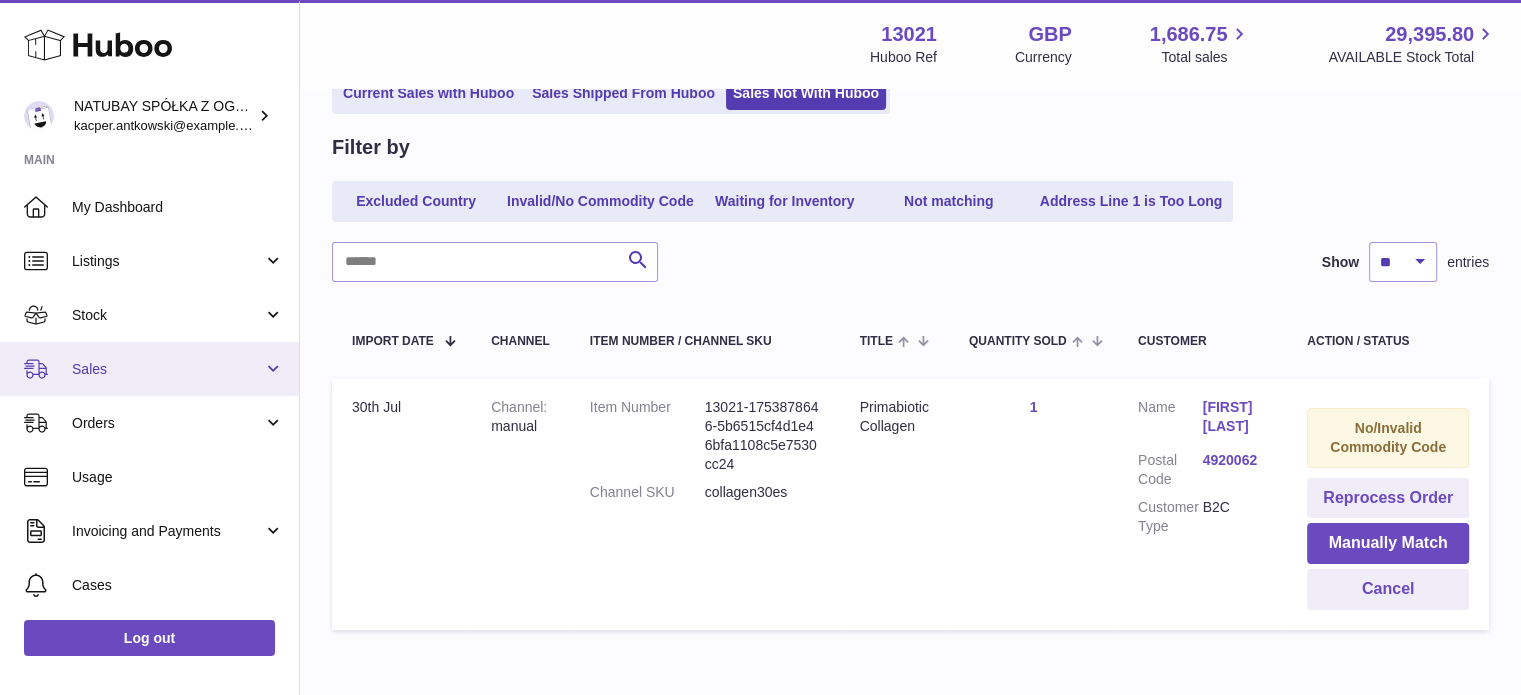 click on "Sales" at bounding box center (167, 369) 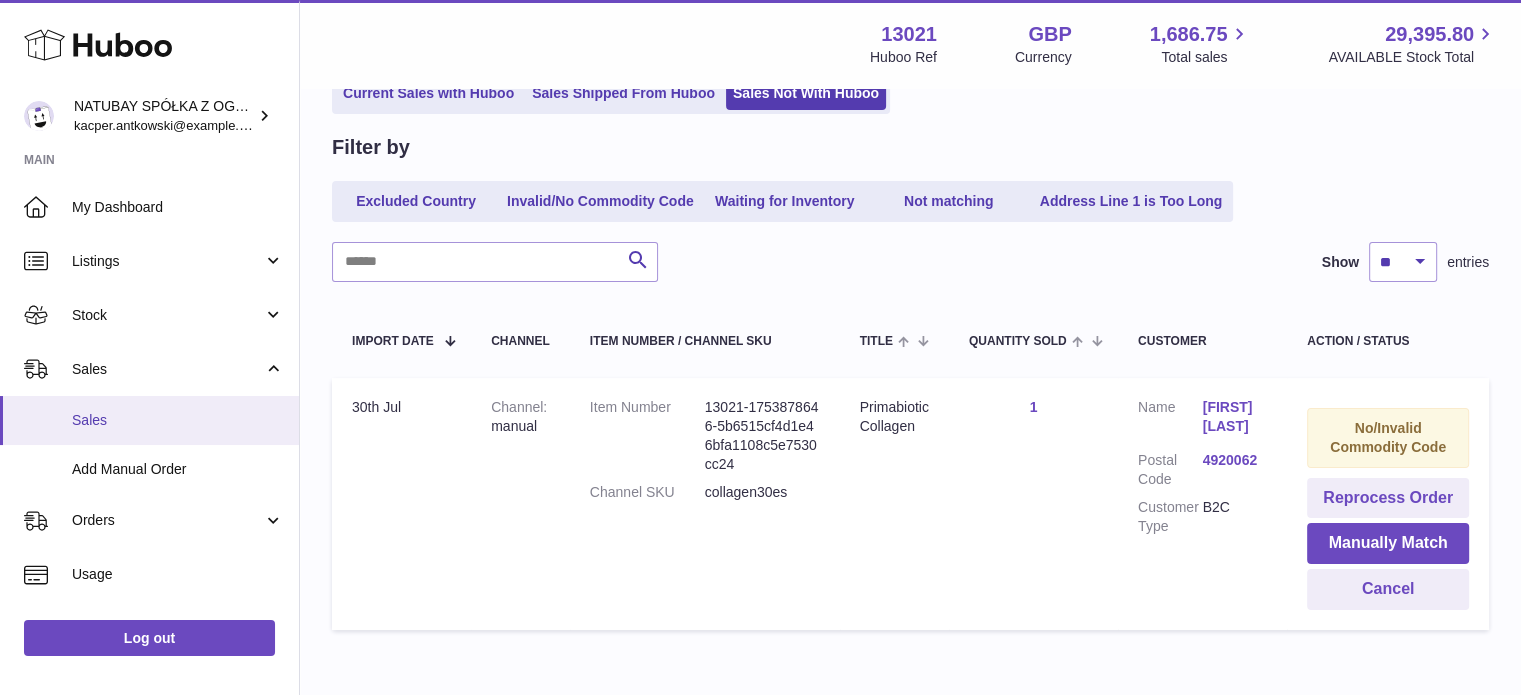 click on "Sales" at bounding box center (178, 420) 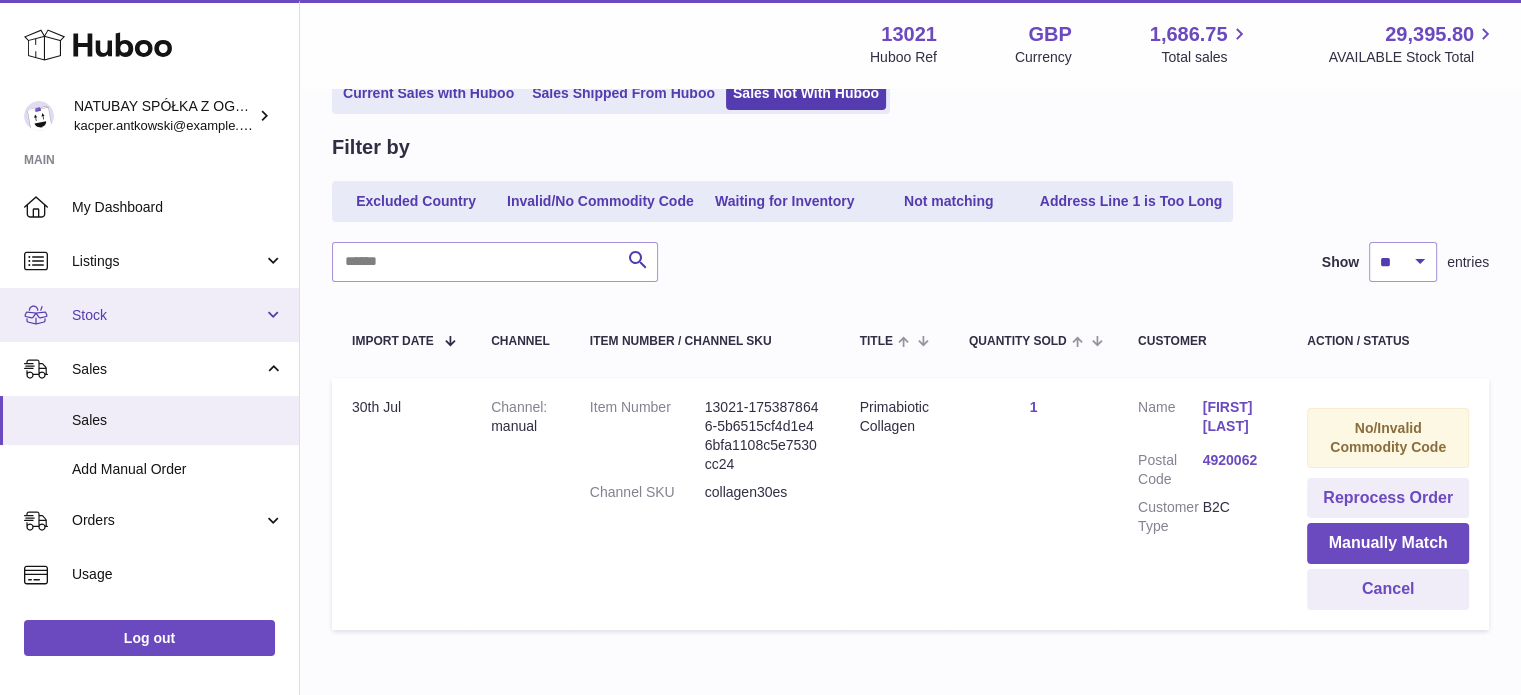 click on "Stock" at bounding box center (167, 315) 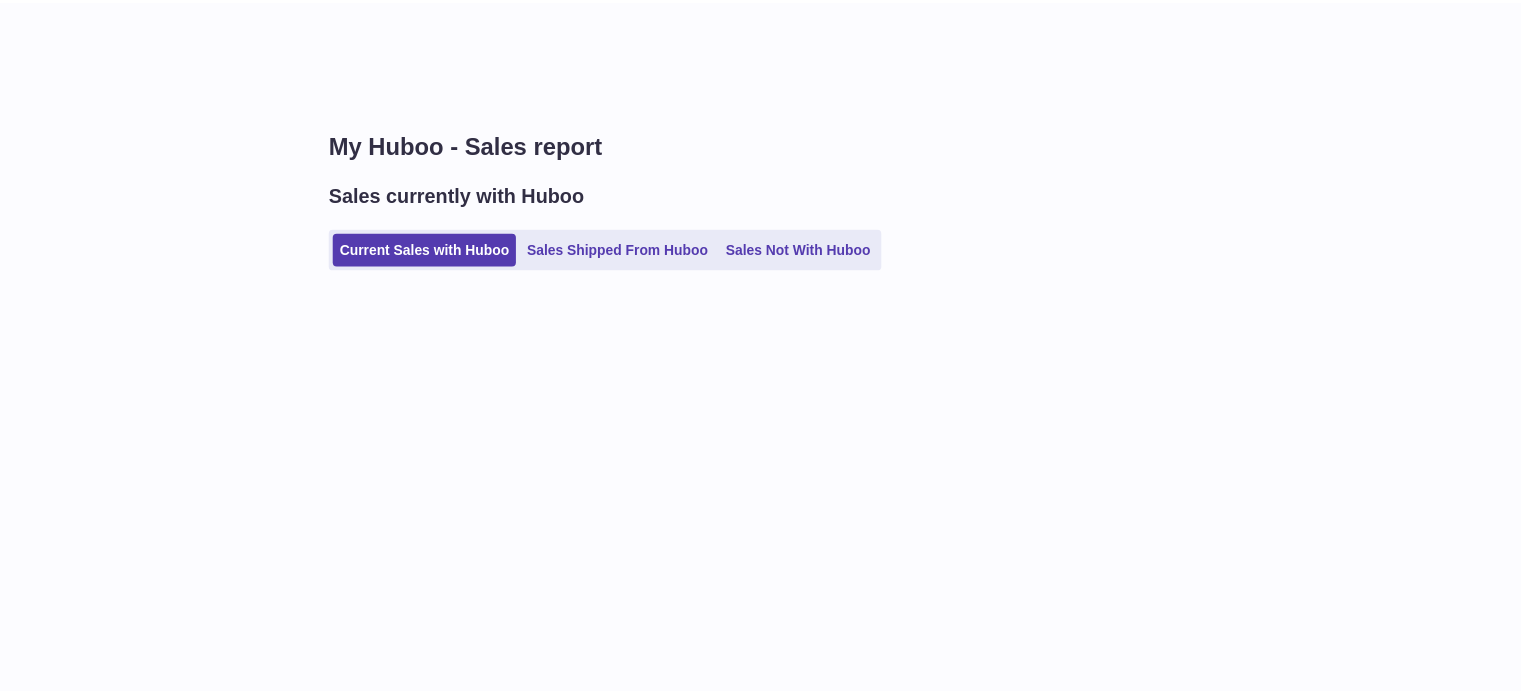 scroll, scrollTop: 0, scrollLeft: 0, axis: both 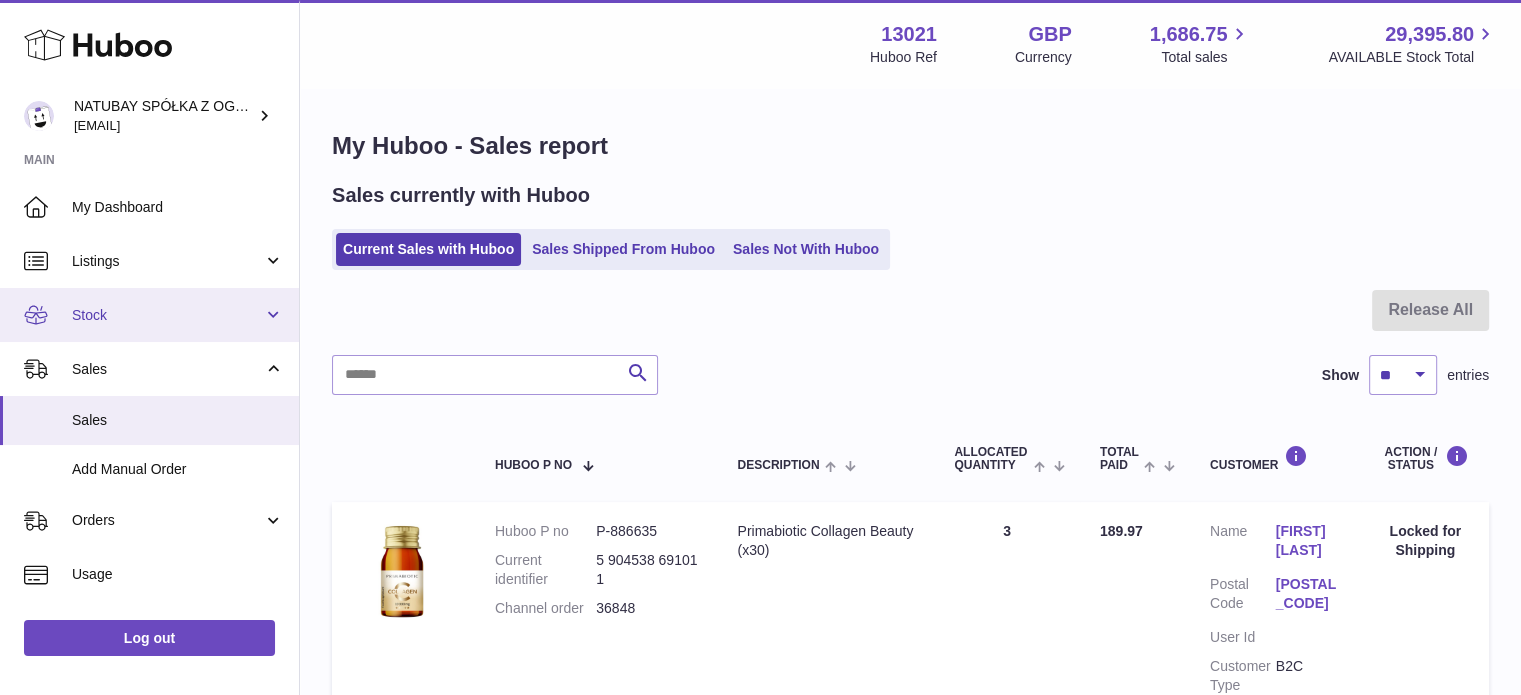click on "Stock" at bounding box center [167, 315] 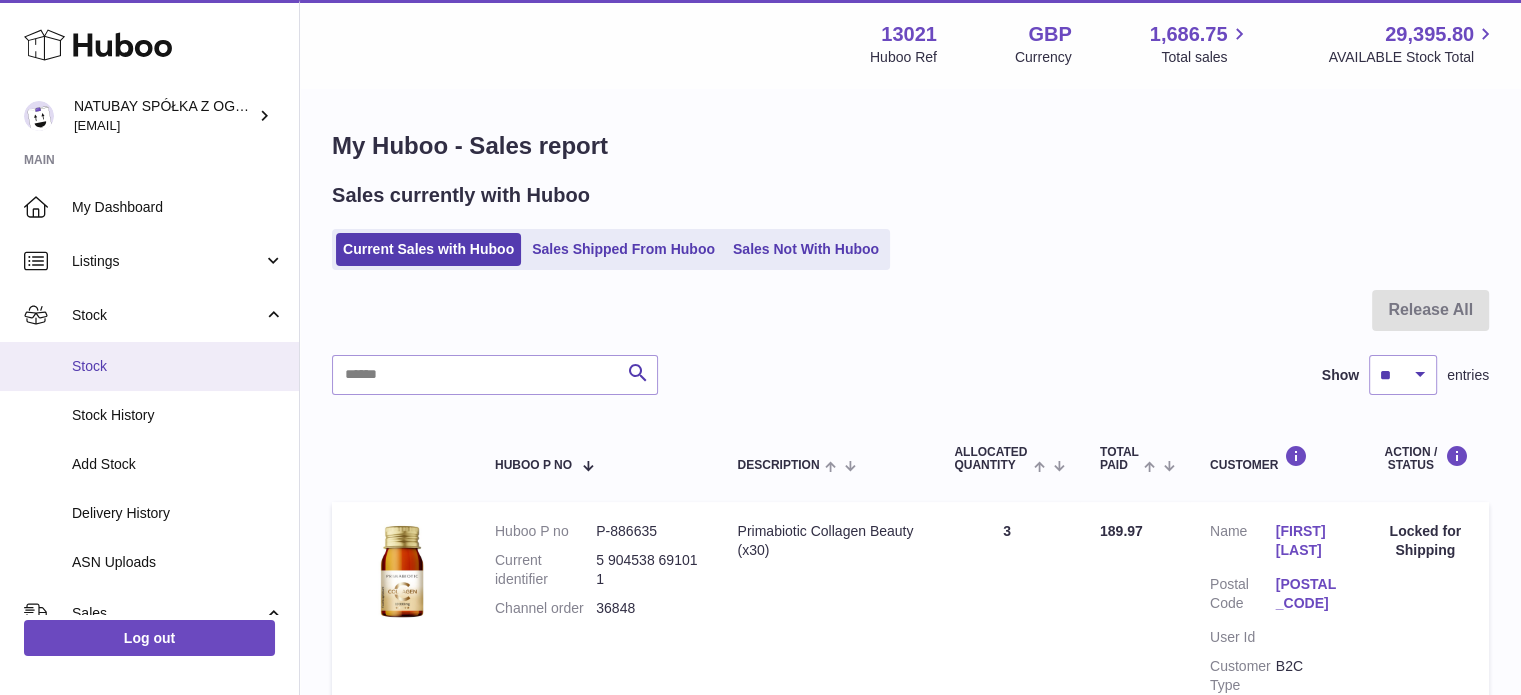 click on "Stock" at bounding box center [178, 366] 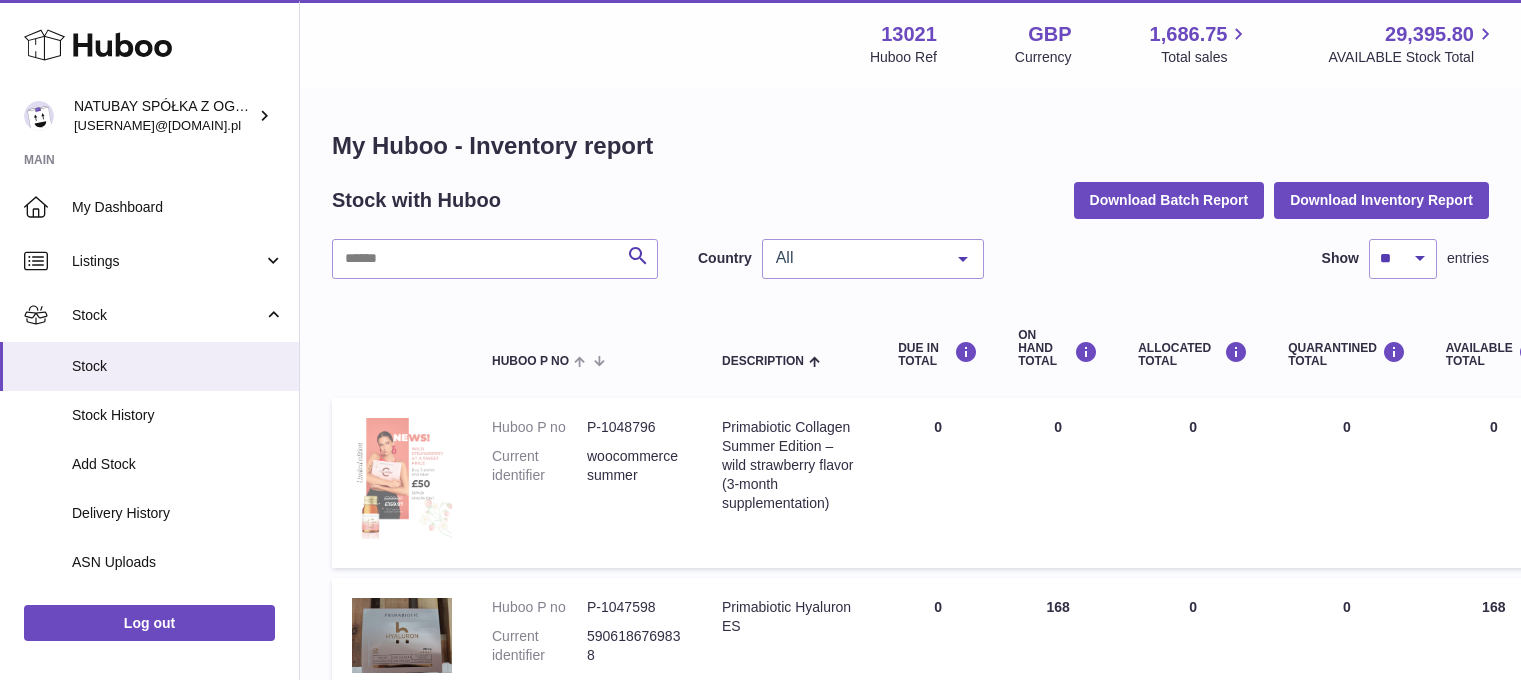 scroll, scrollTop: 0, scrollLeft: 0, axis: both 